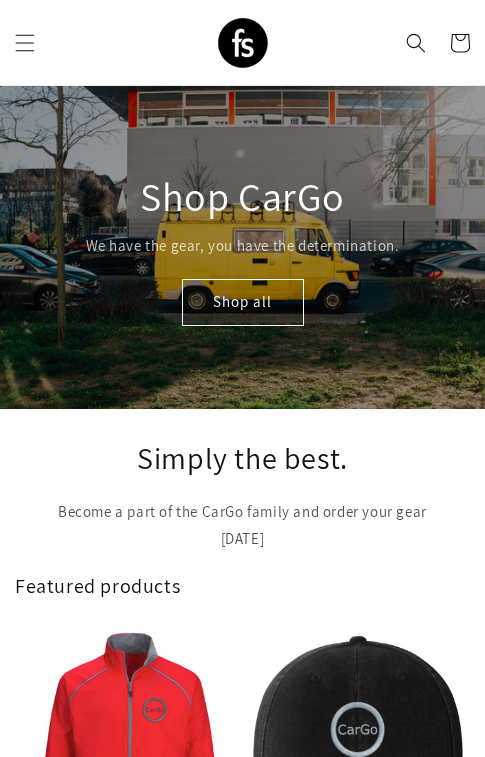scroll, scrollTop: 0, scrollLeft: 0, axis: both 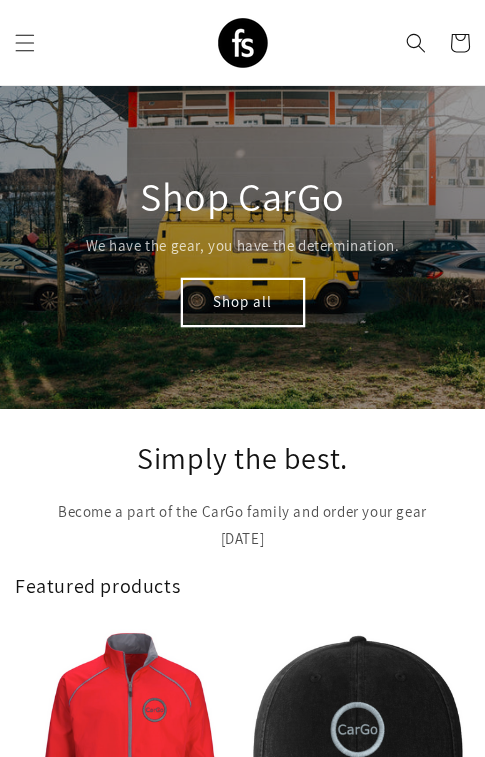 click on "Shop all" at bounding box center [243, 302] 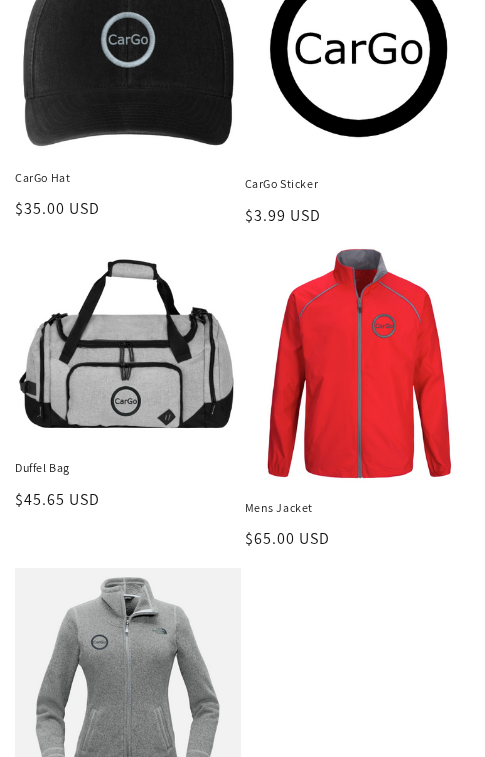 scroll, scrollTop: 344, scrollLeft: 0, axis: vertical 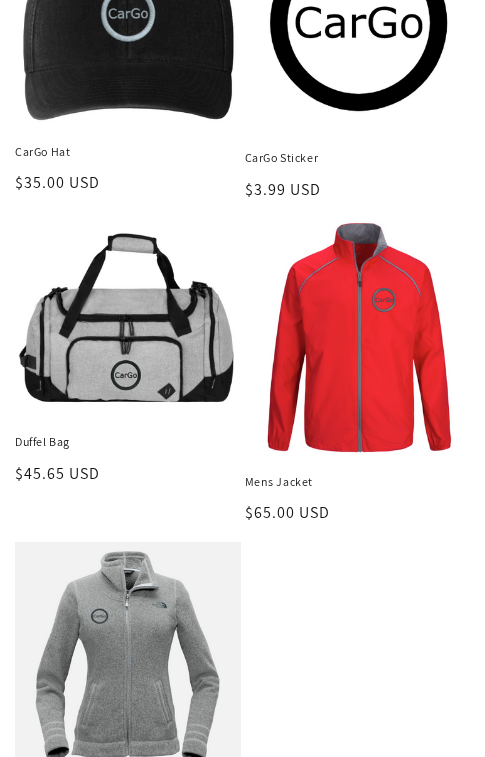 click on "Mens Jacket" at bounding box center (358, 482) 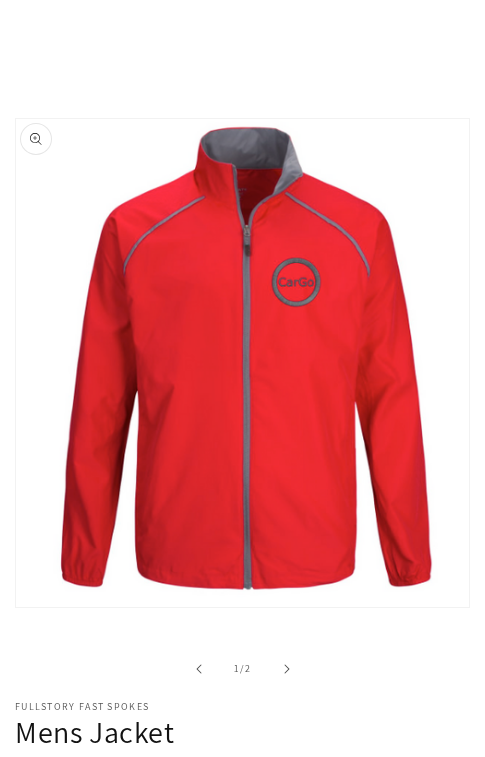 scroll, scrollTop: 280, scrollLeft: 0, axis: vertical 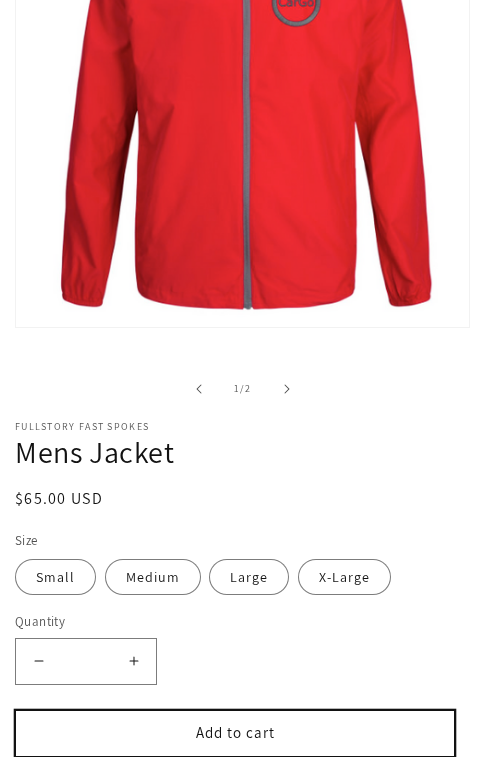 click on "Add to cart" at bounding box center [235, 733] 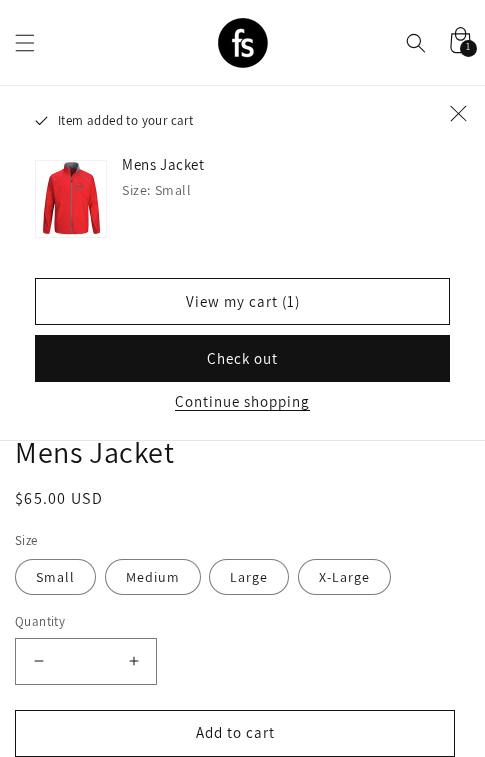 click 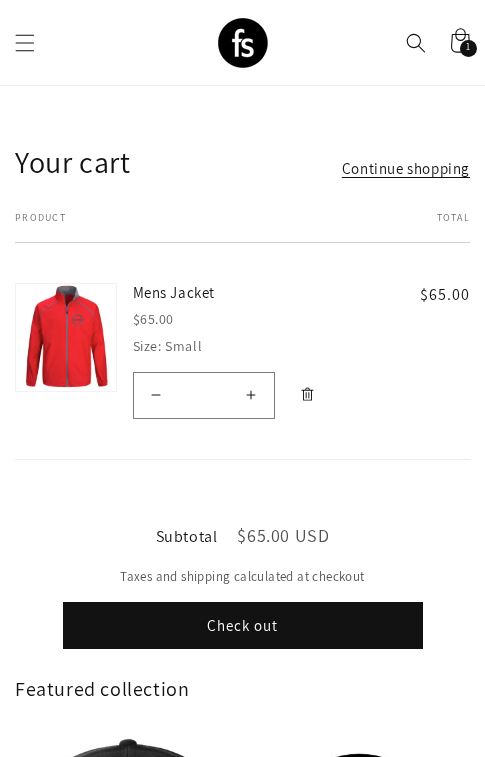 scroll, scrollTop: 0, scrollLeft: 0, axis: both 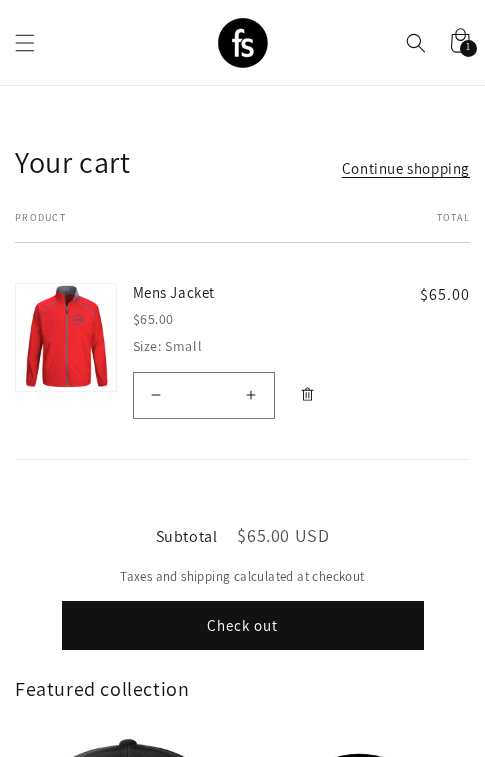 click on "Check out" at bounding box center [243, 625] 